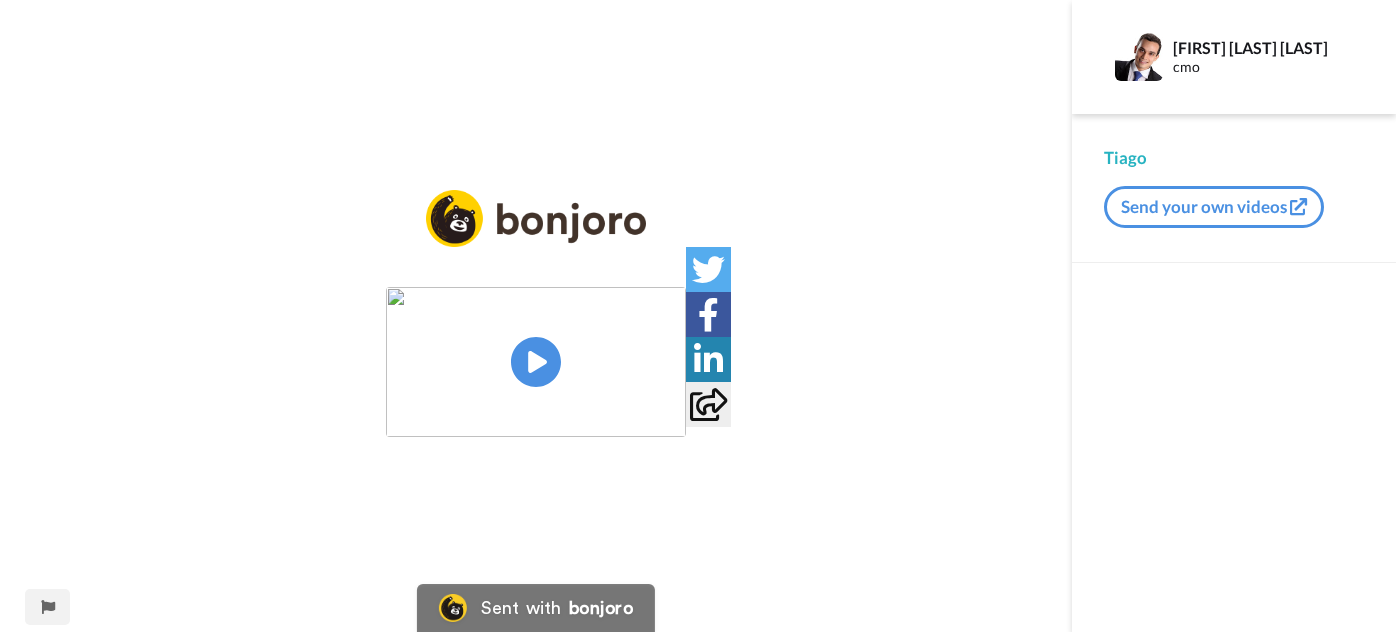 scroll, scrollTop: 0, scrollLeft: 0, axis: both 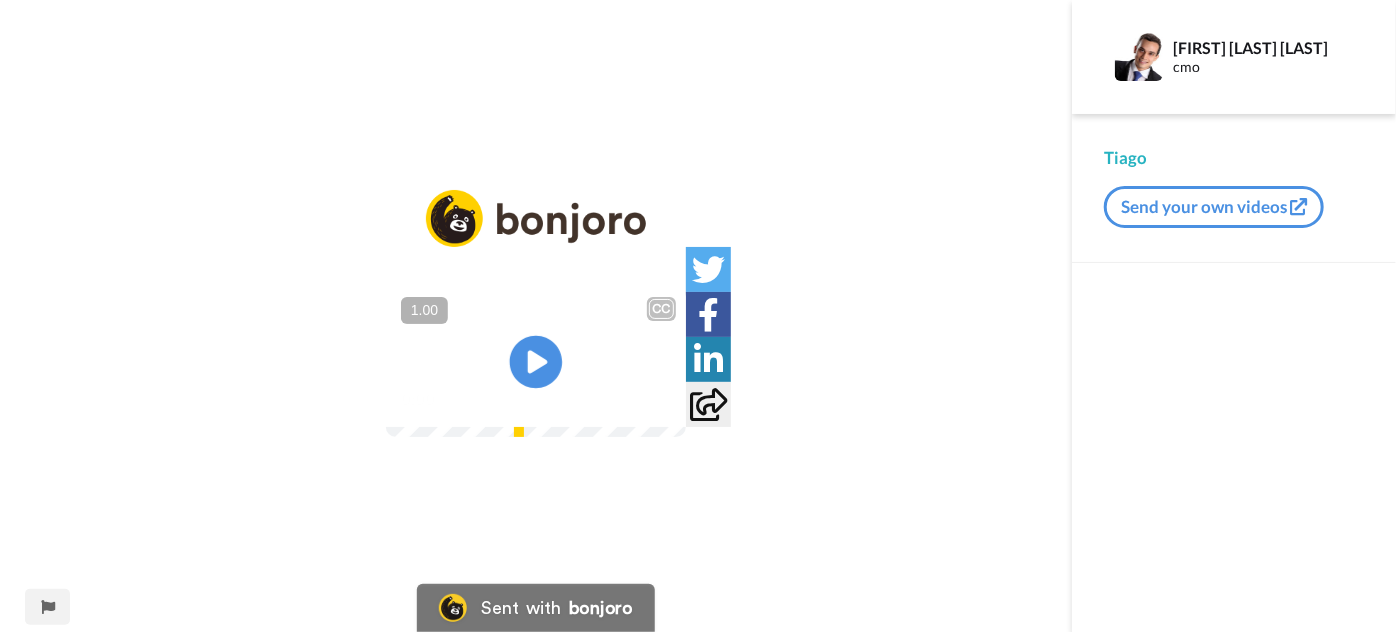 click 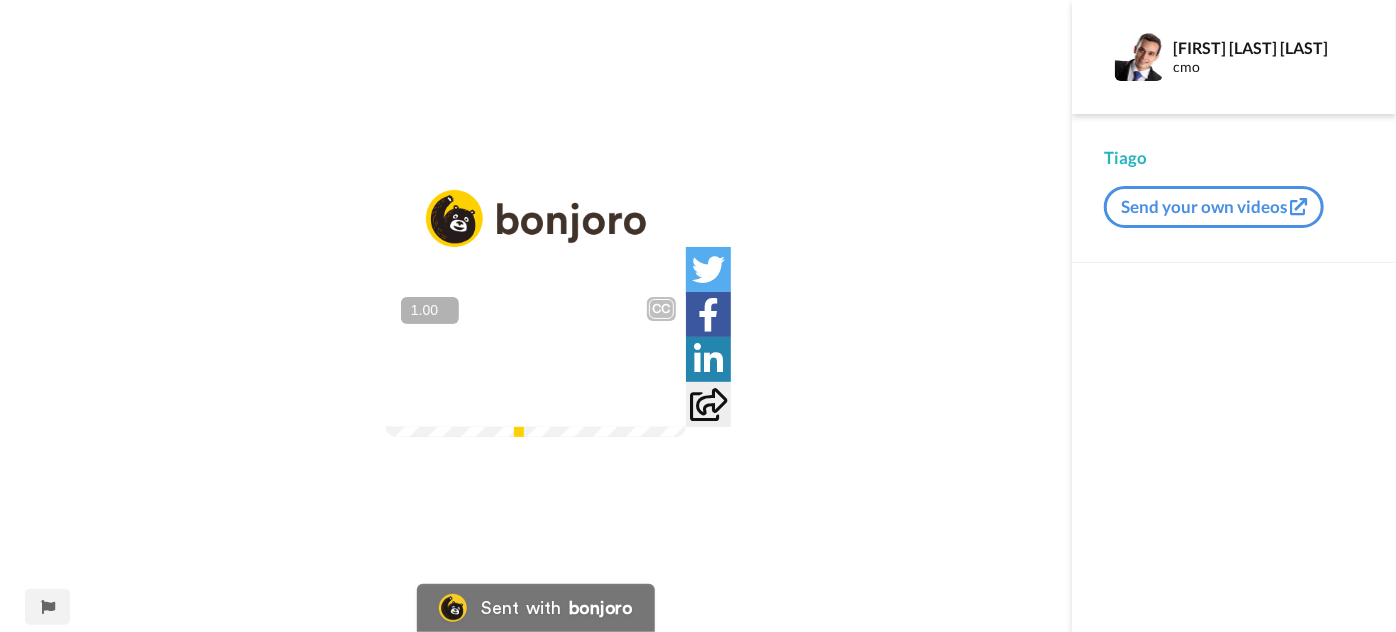 click on "+" at bounding box center [0, 0] 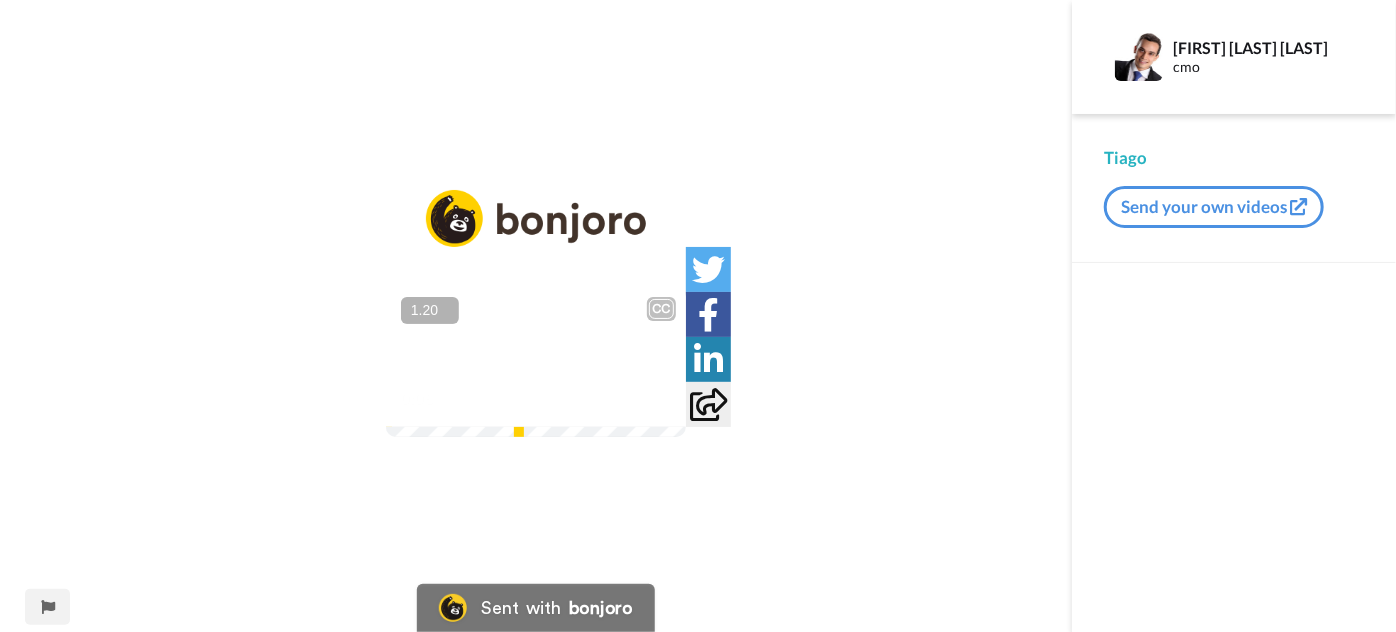 click on "+" at bounding box center (0, 0) 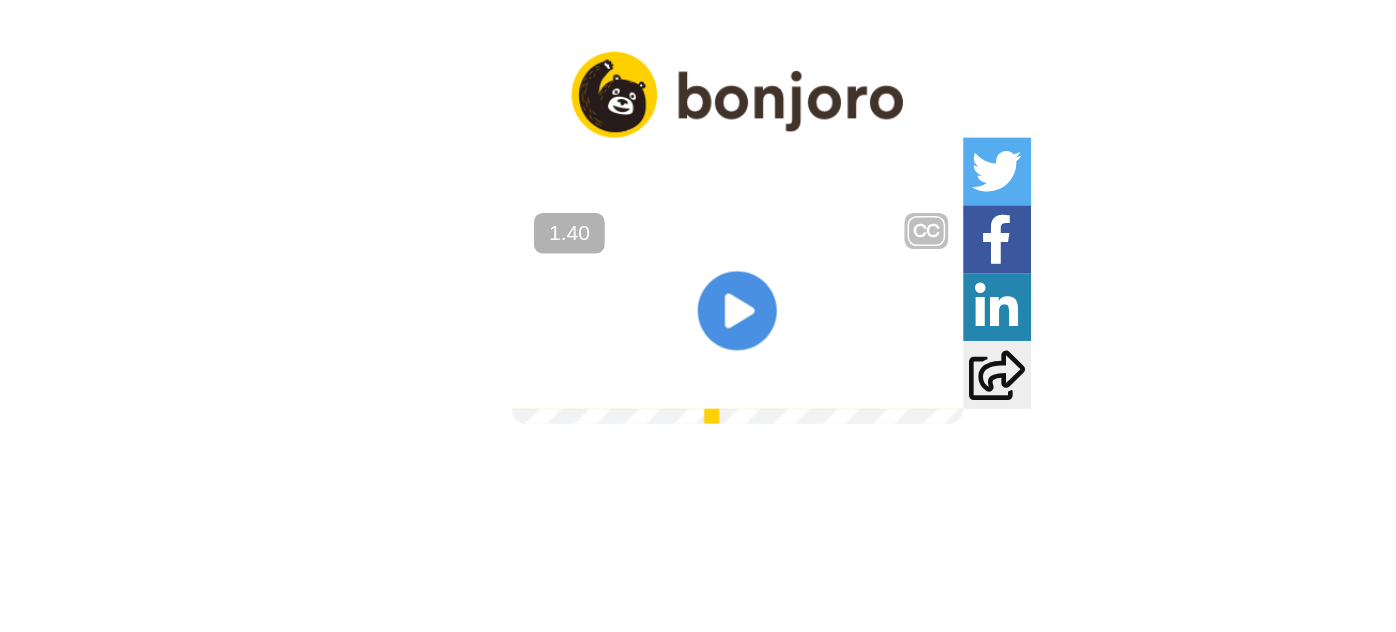 click 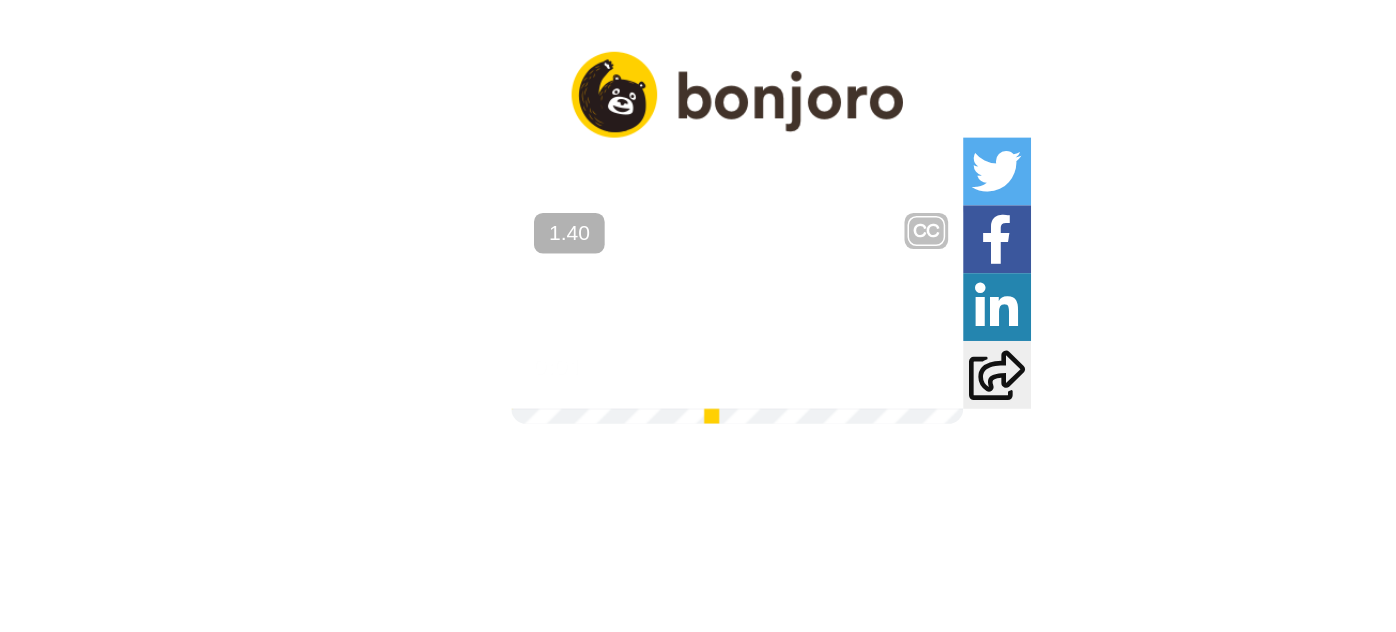 click on "0:01 /  4:29" at bounding box center (536, 406) 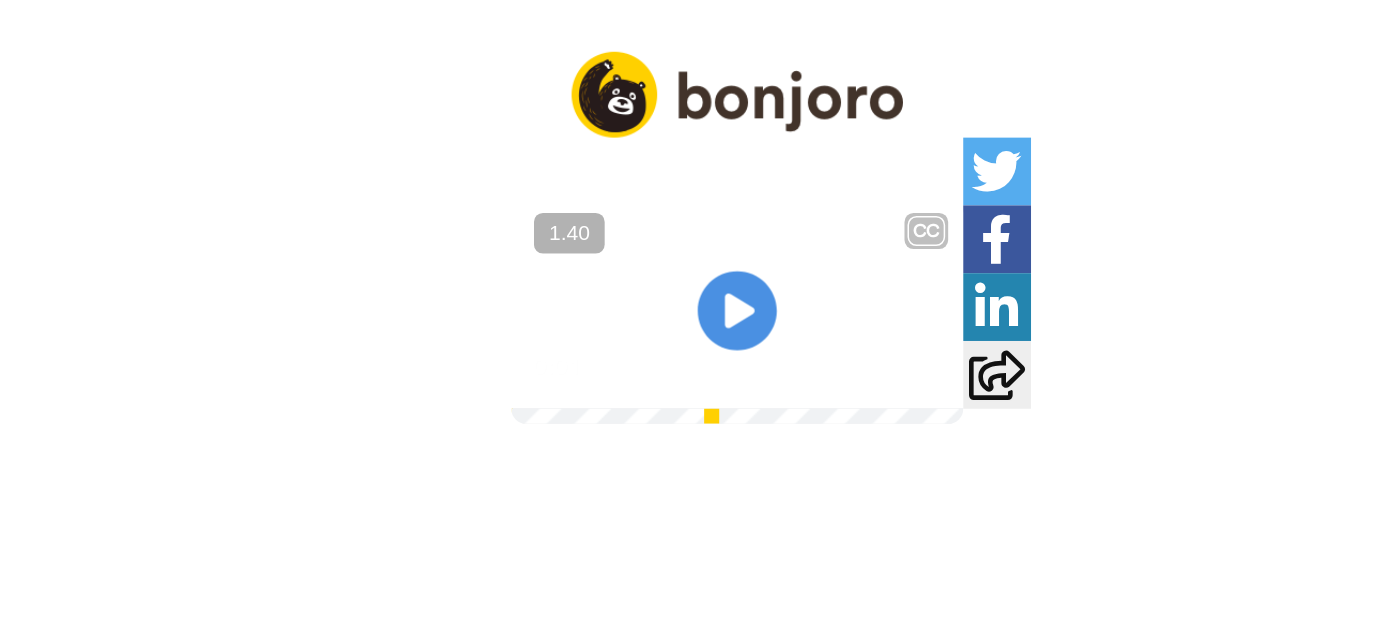 click 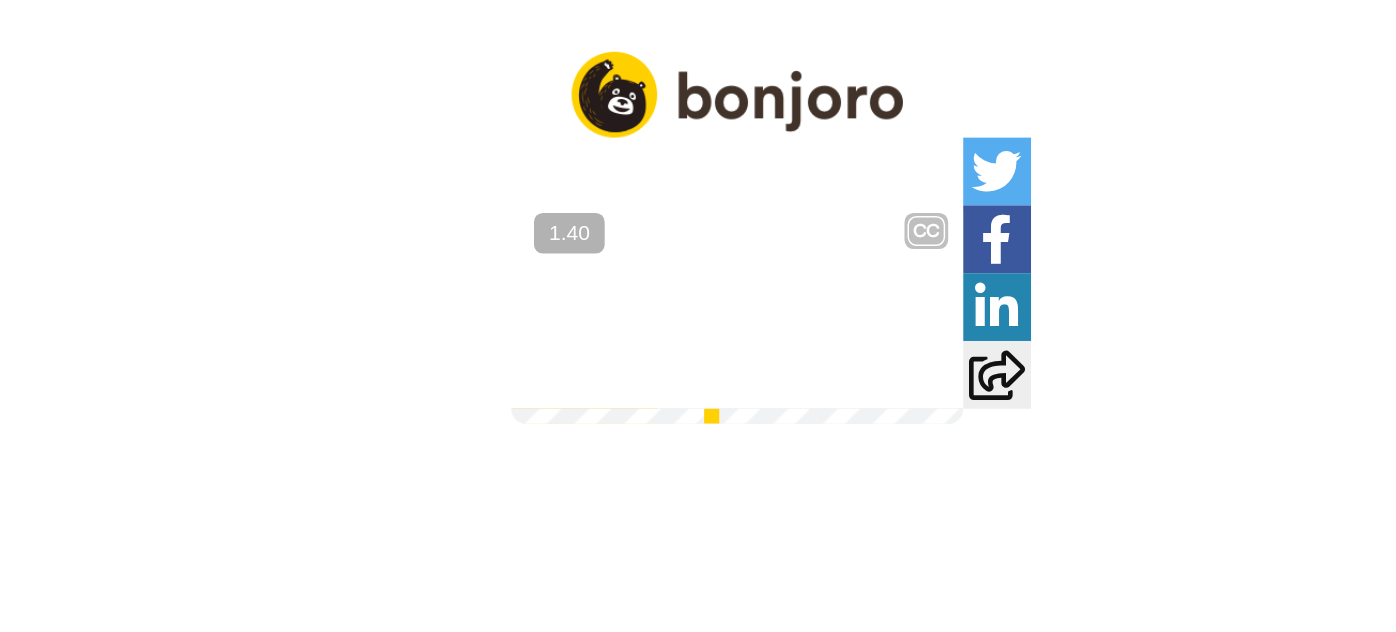 click at bounding box center [536, 362] 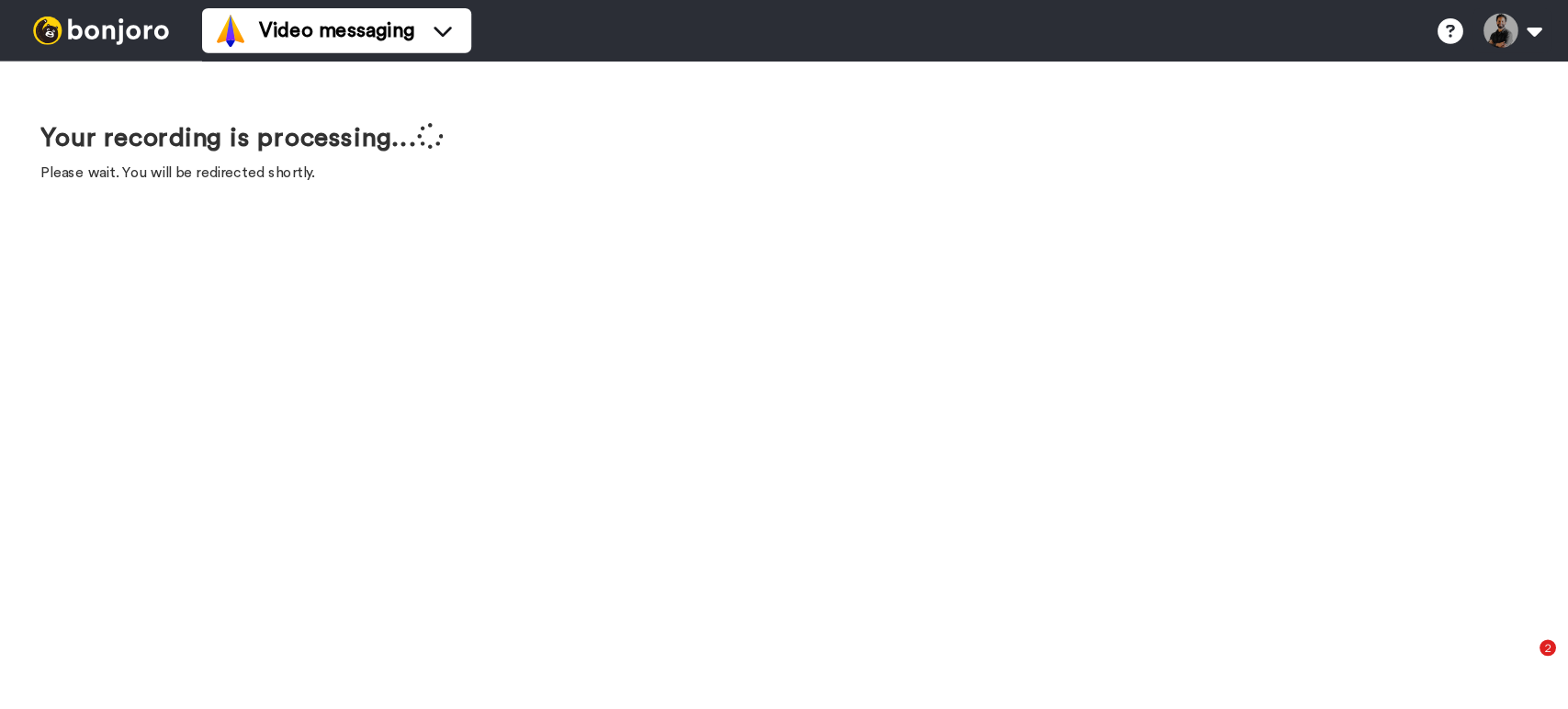 scroll, scrollTop: 0, scrollLeft: 0, axis: both 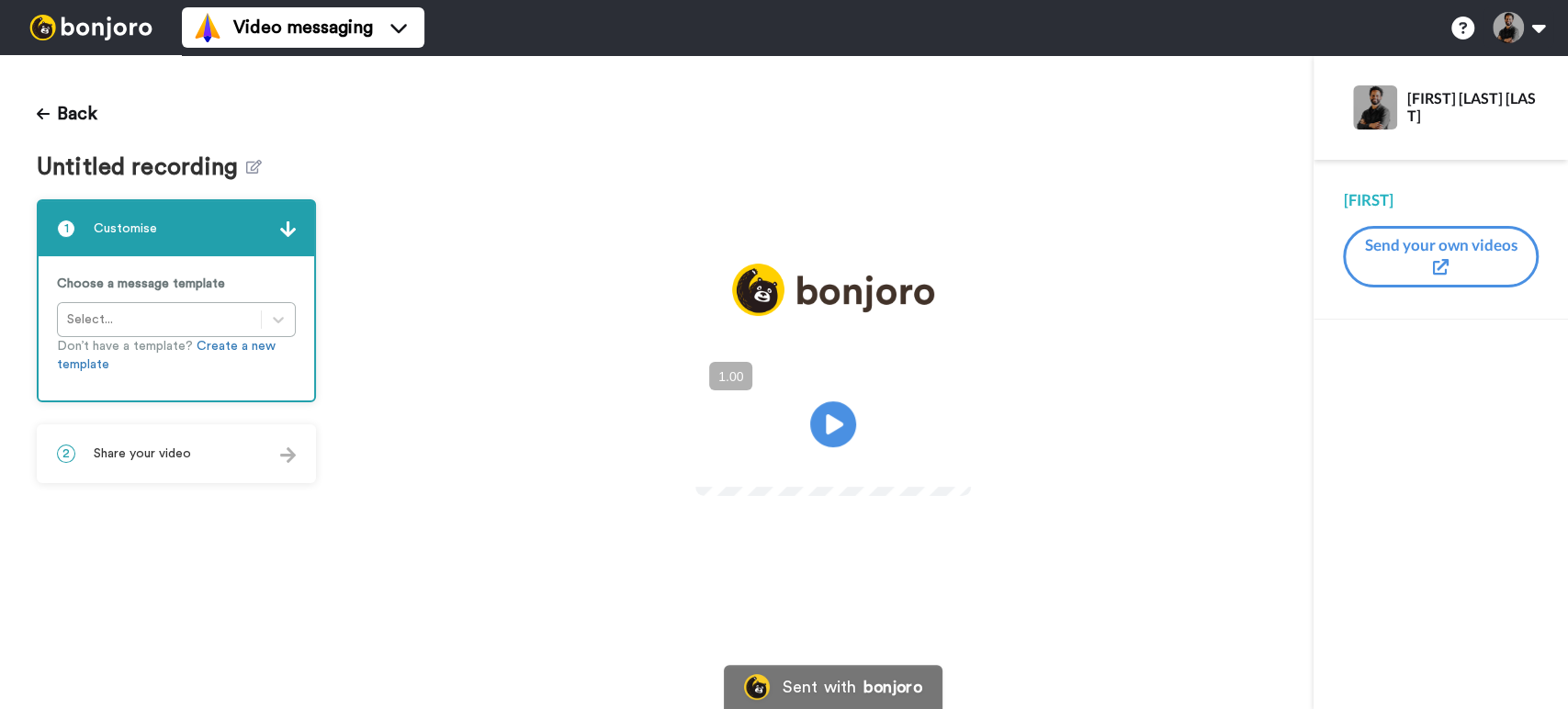 click at bounding box center [833, 422] 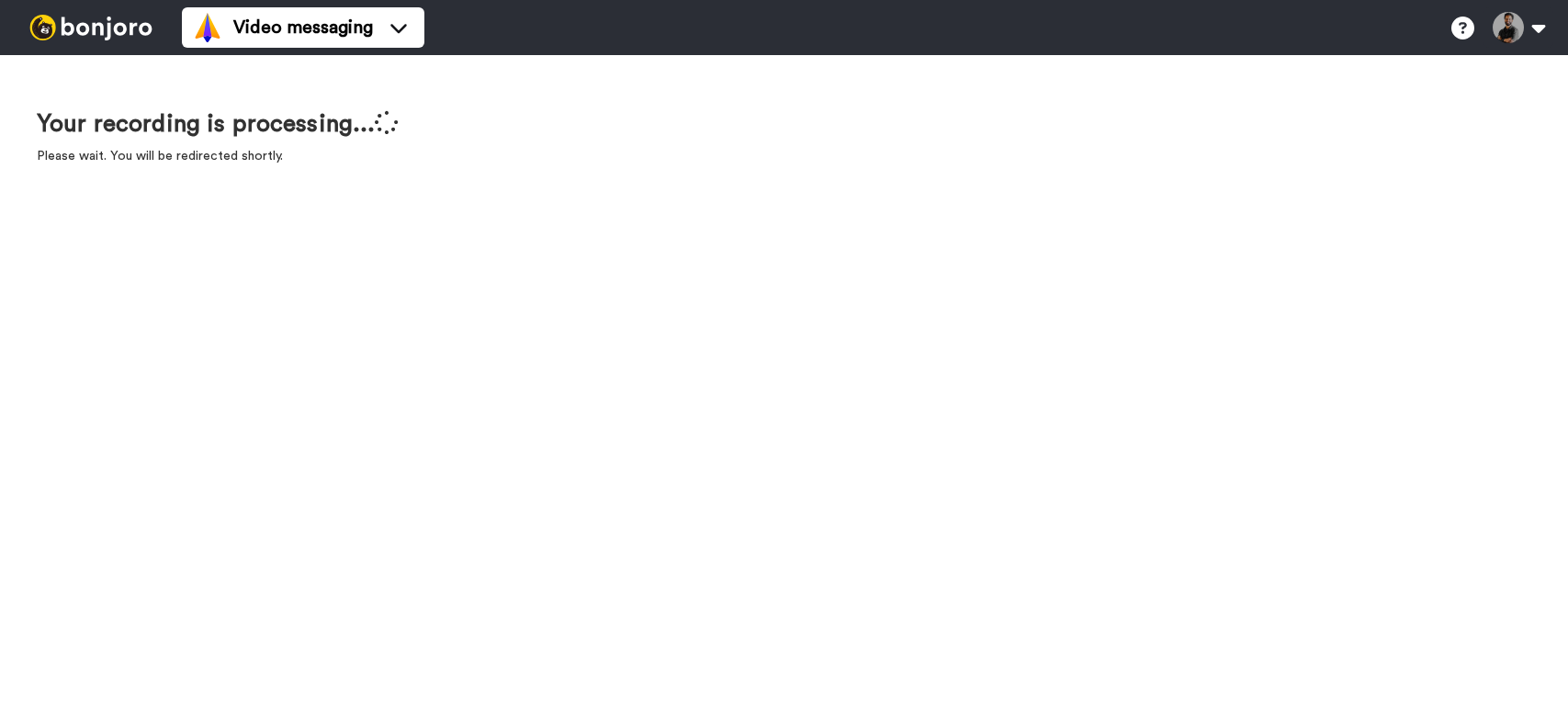 scroll, scrollTop: 0, scrollLeft: 0, axis: both 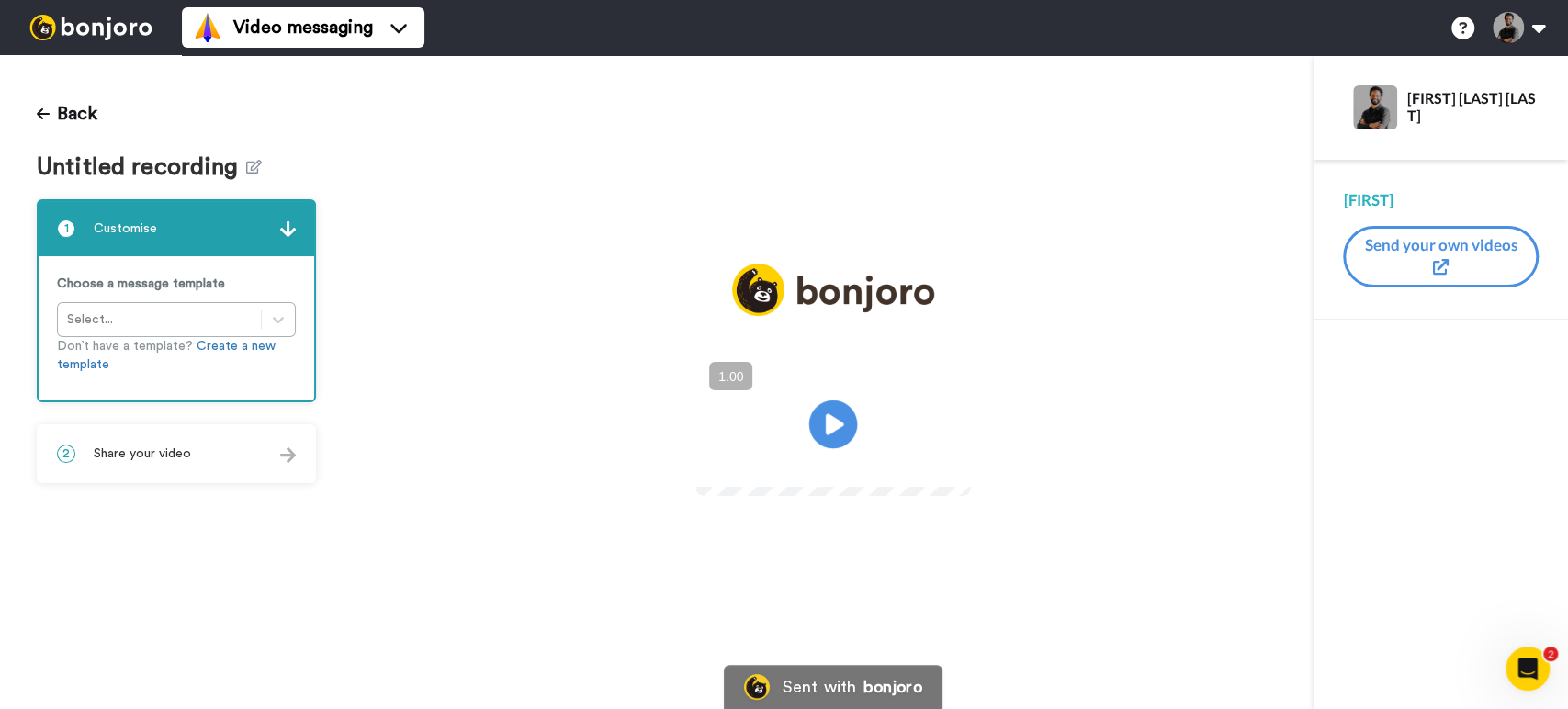 click 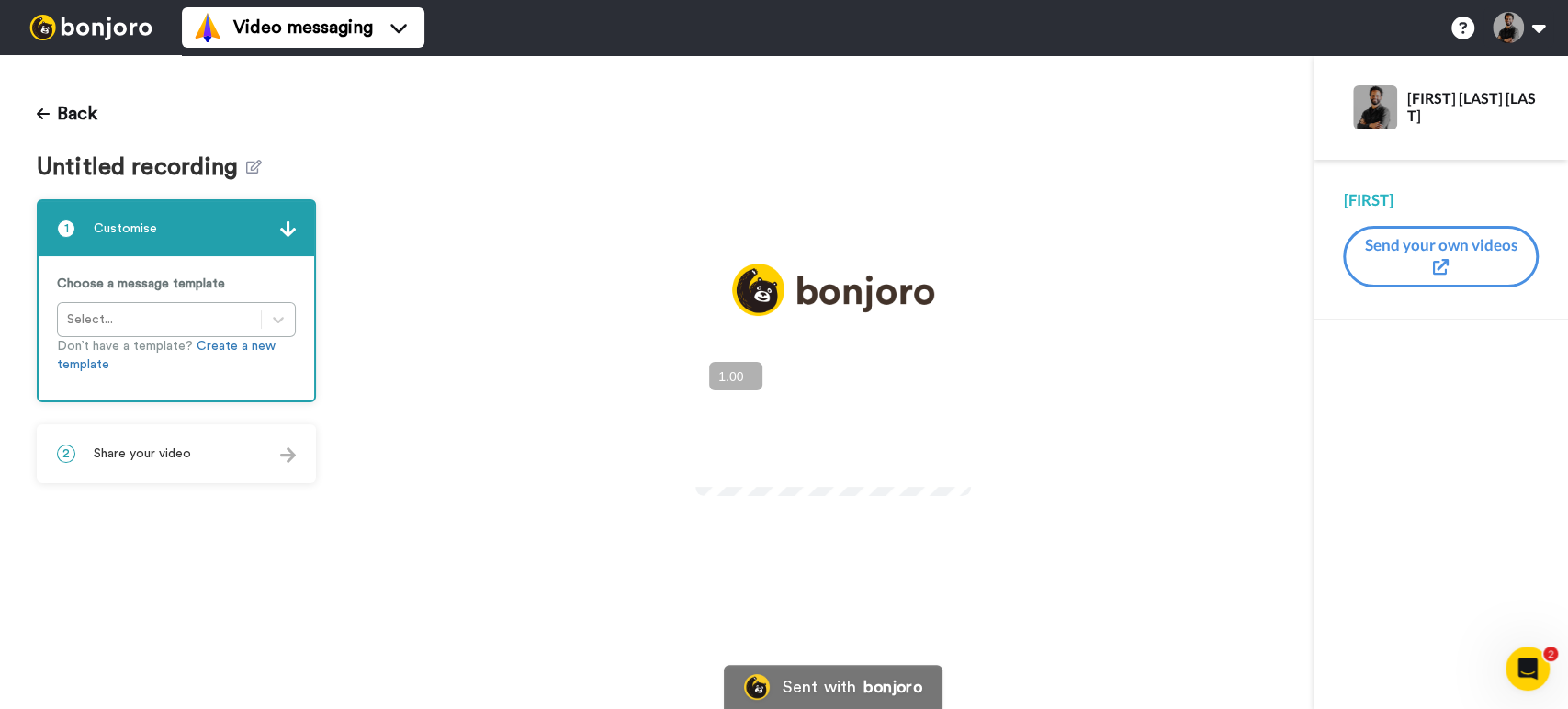 click on "+" at bounding box center (0, 0) 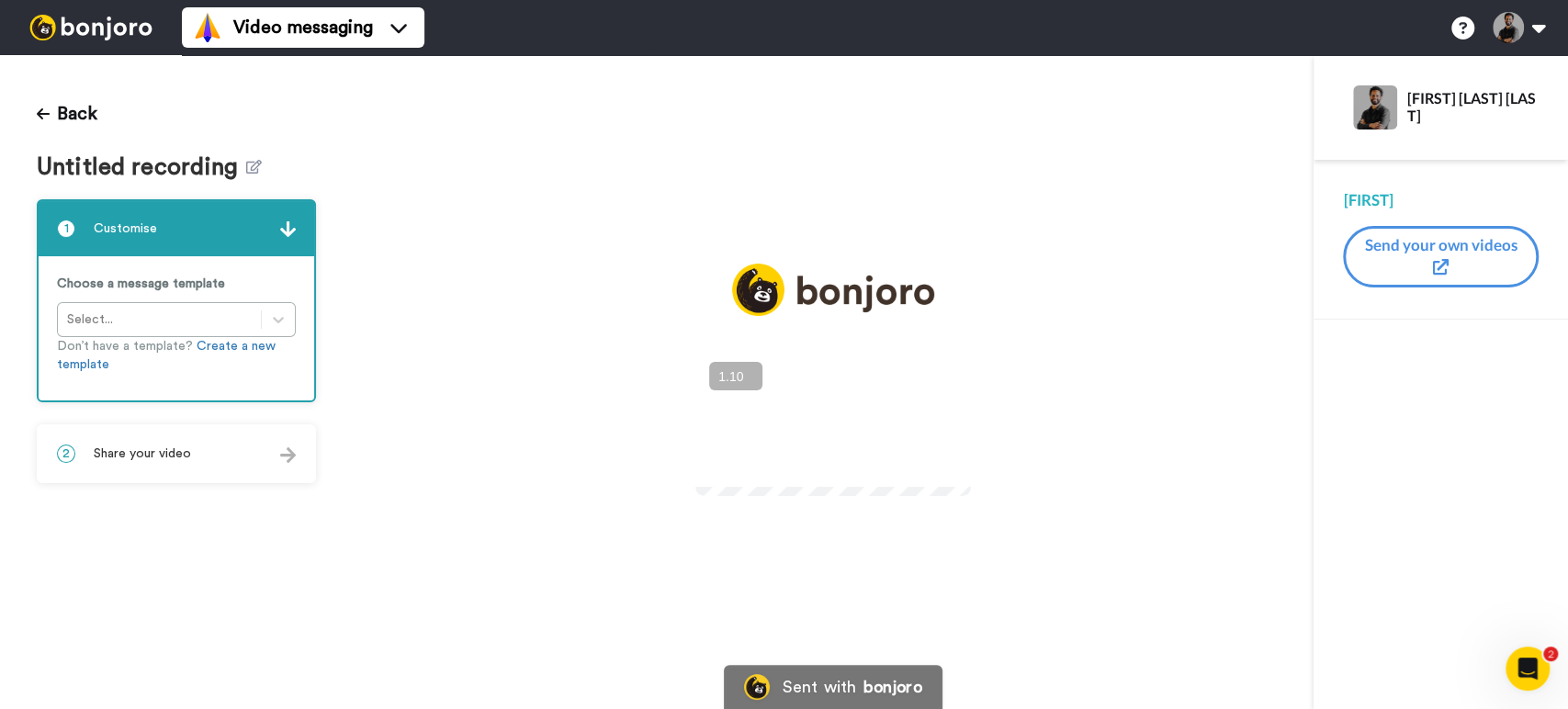 click on "+" at bounding box center [0, 0] 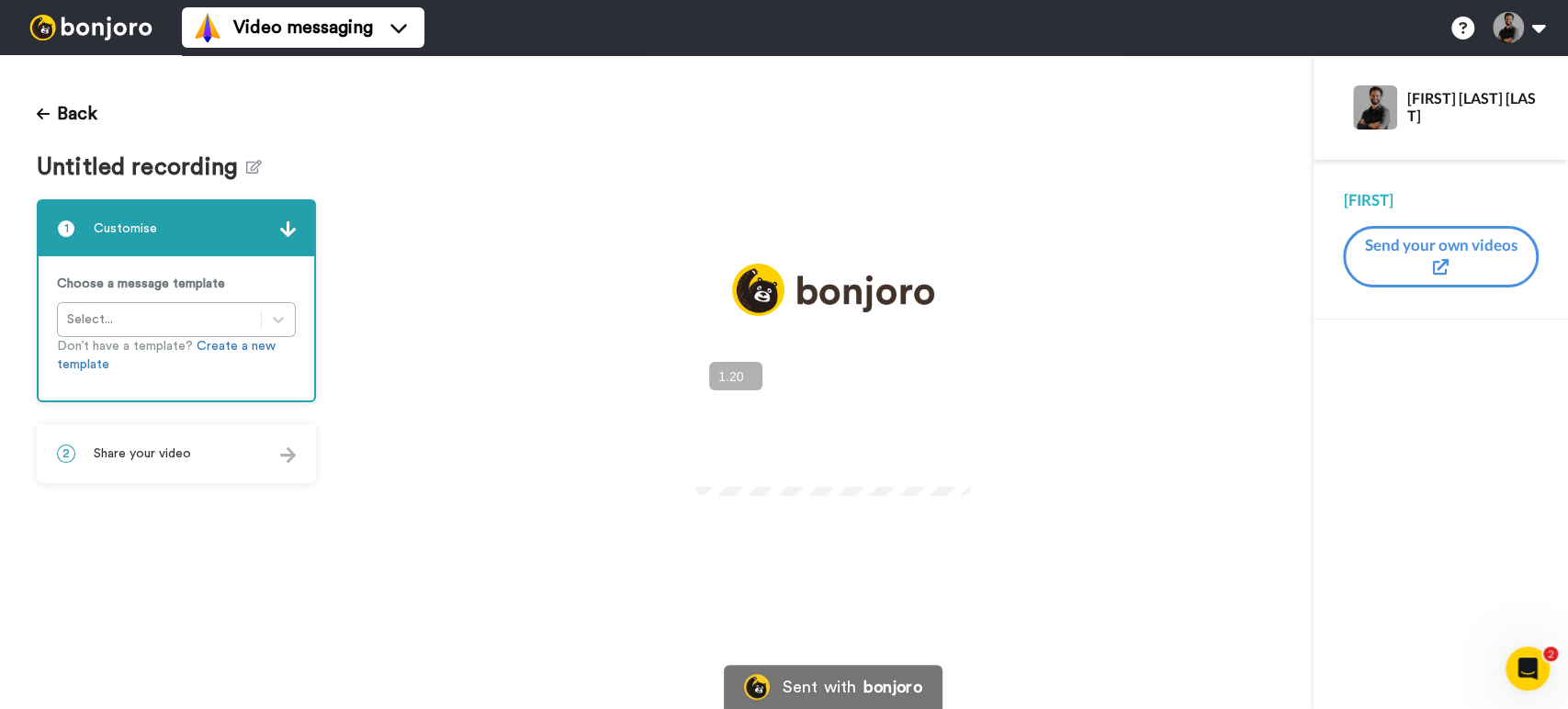 click on "+" at bounding box center (0, 0) 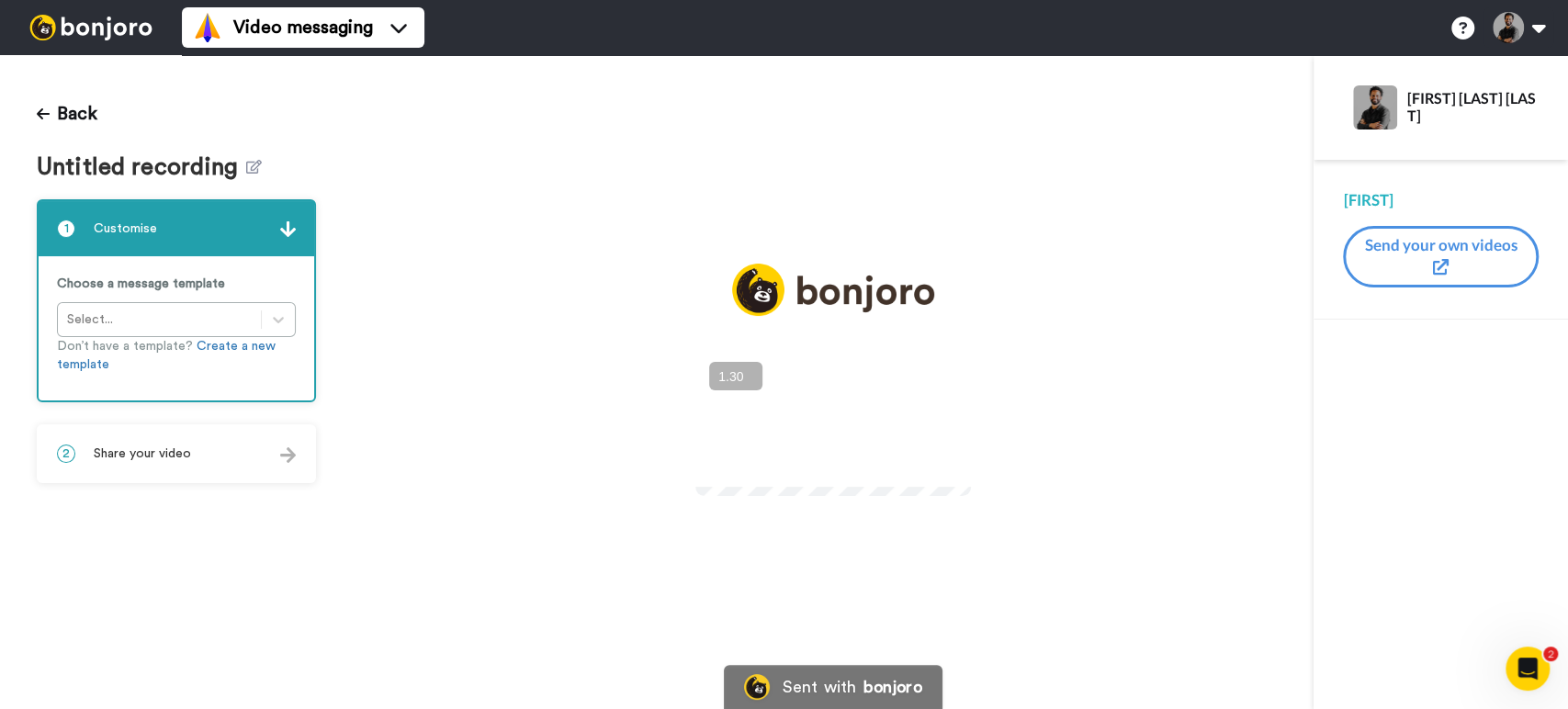 click on "+" at bounding box center [0, 0] 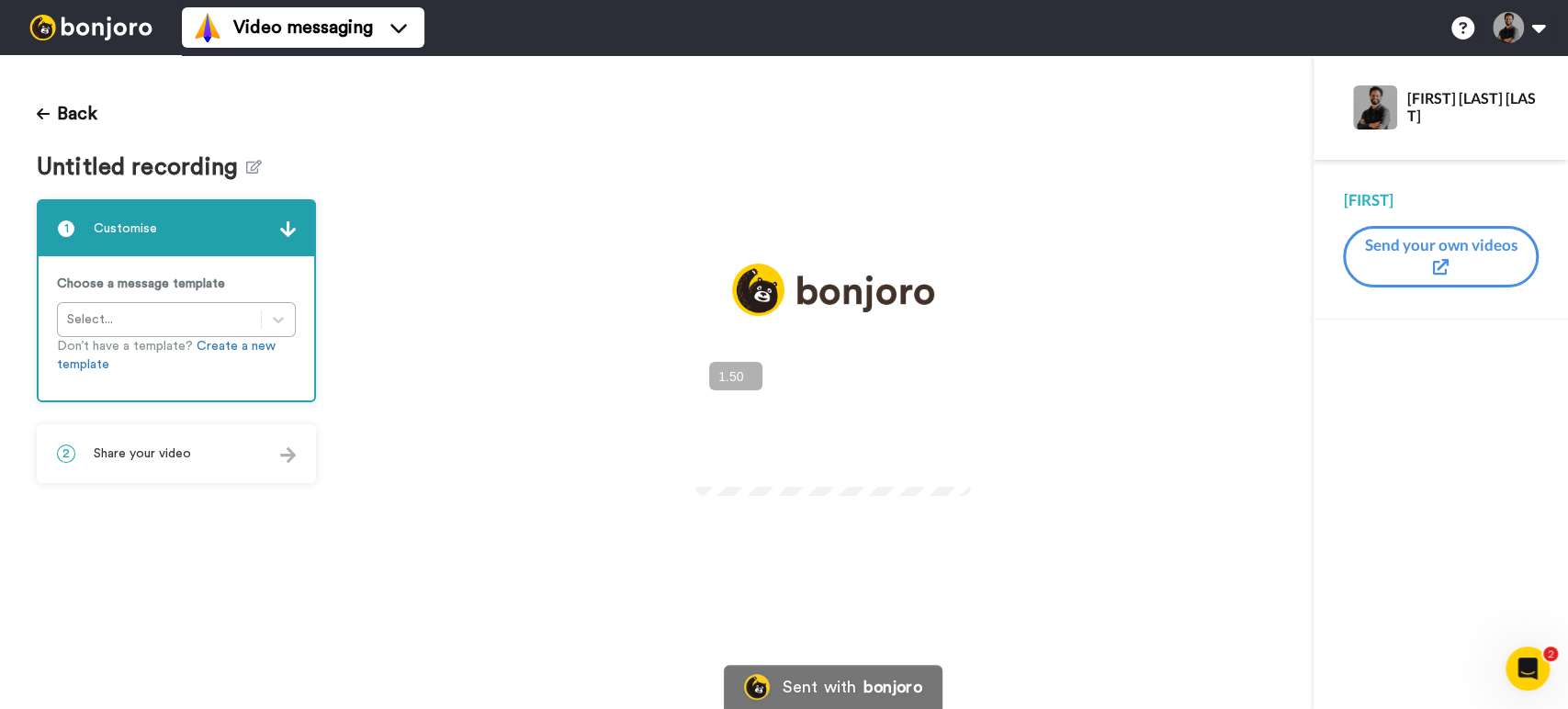 click on "+" at bounding box center [0, 0] 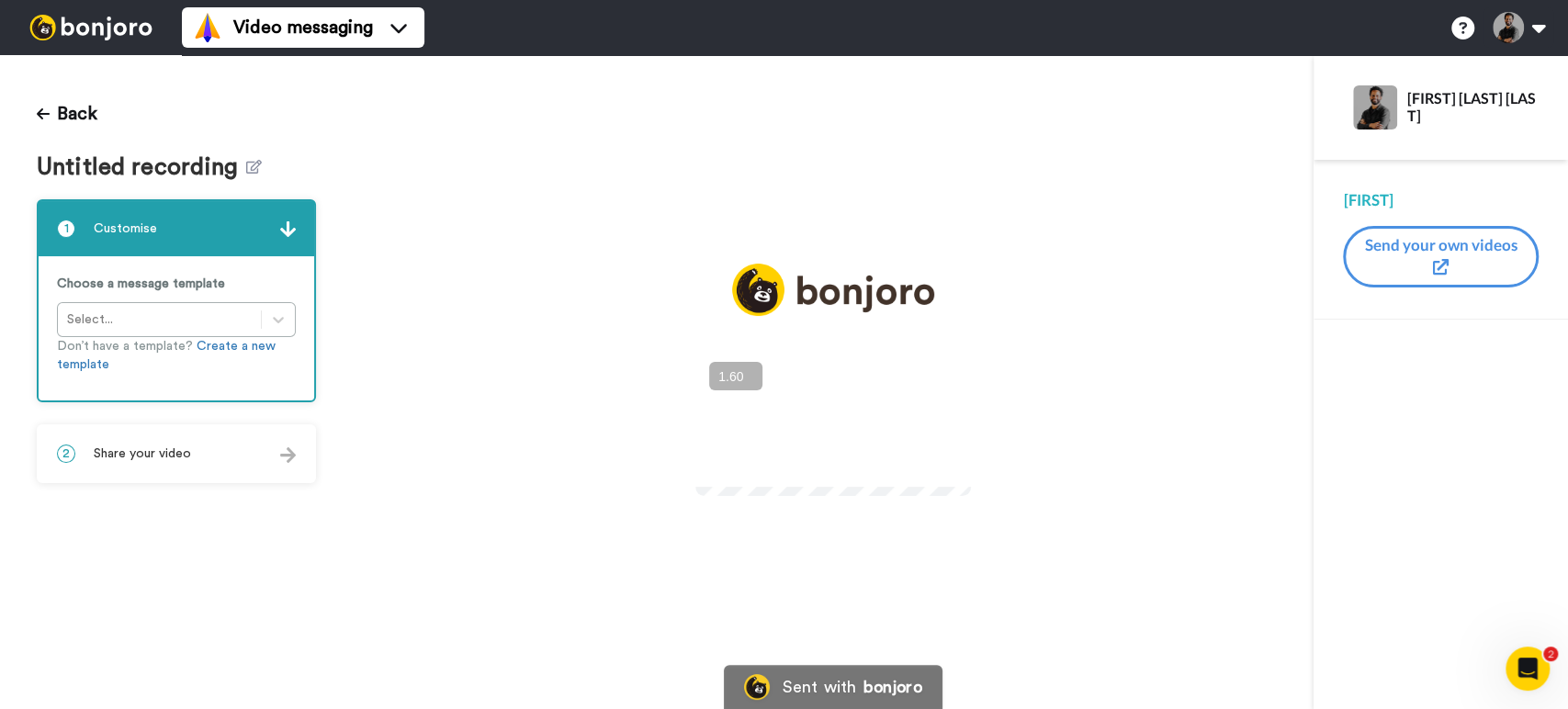 click on "+" at bounding box center [0, 0] 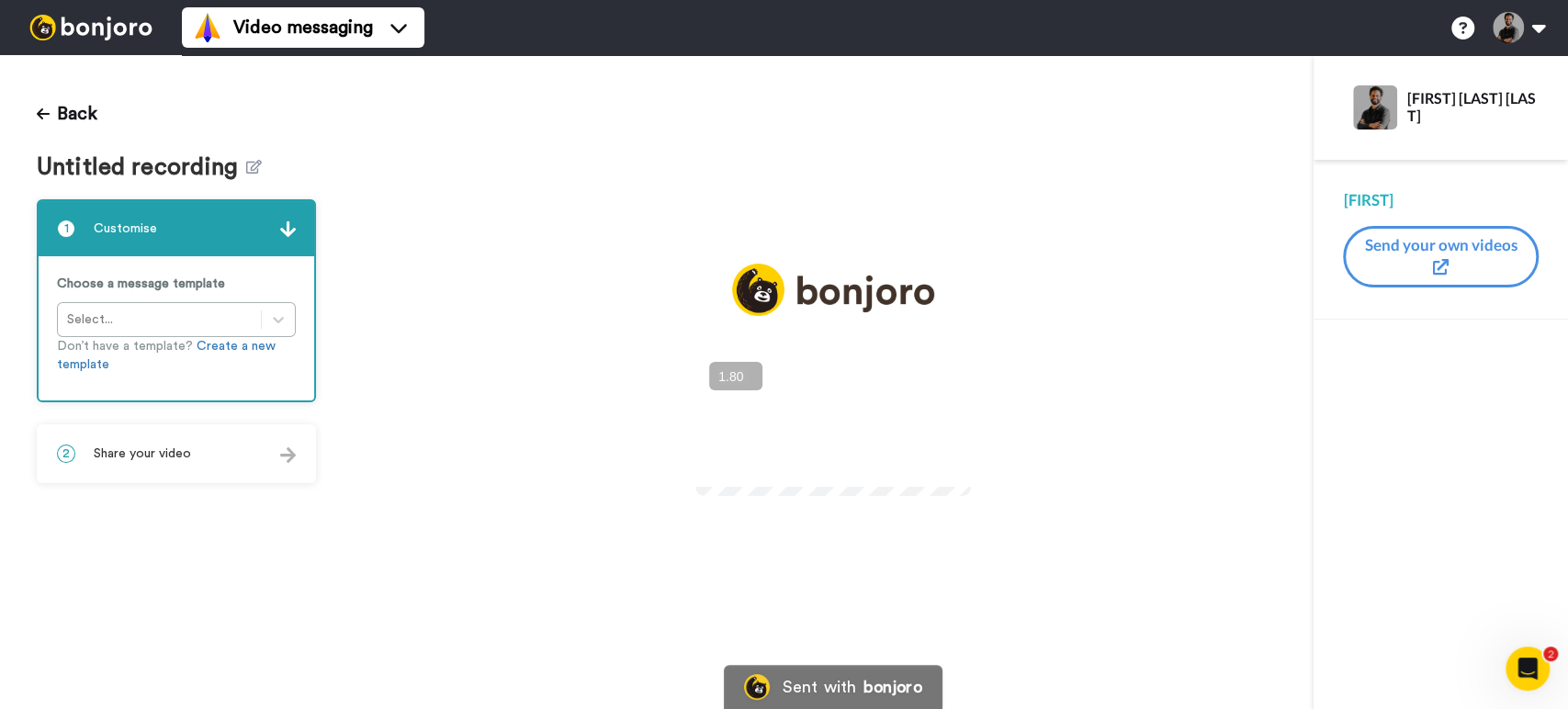 click on "+" at bounding box center (0, 0) 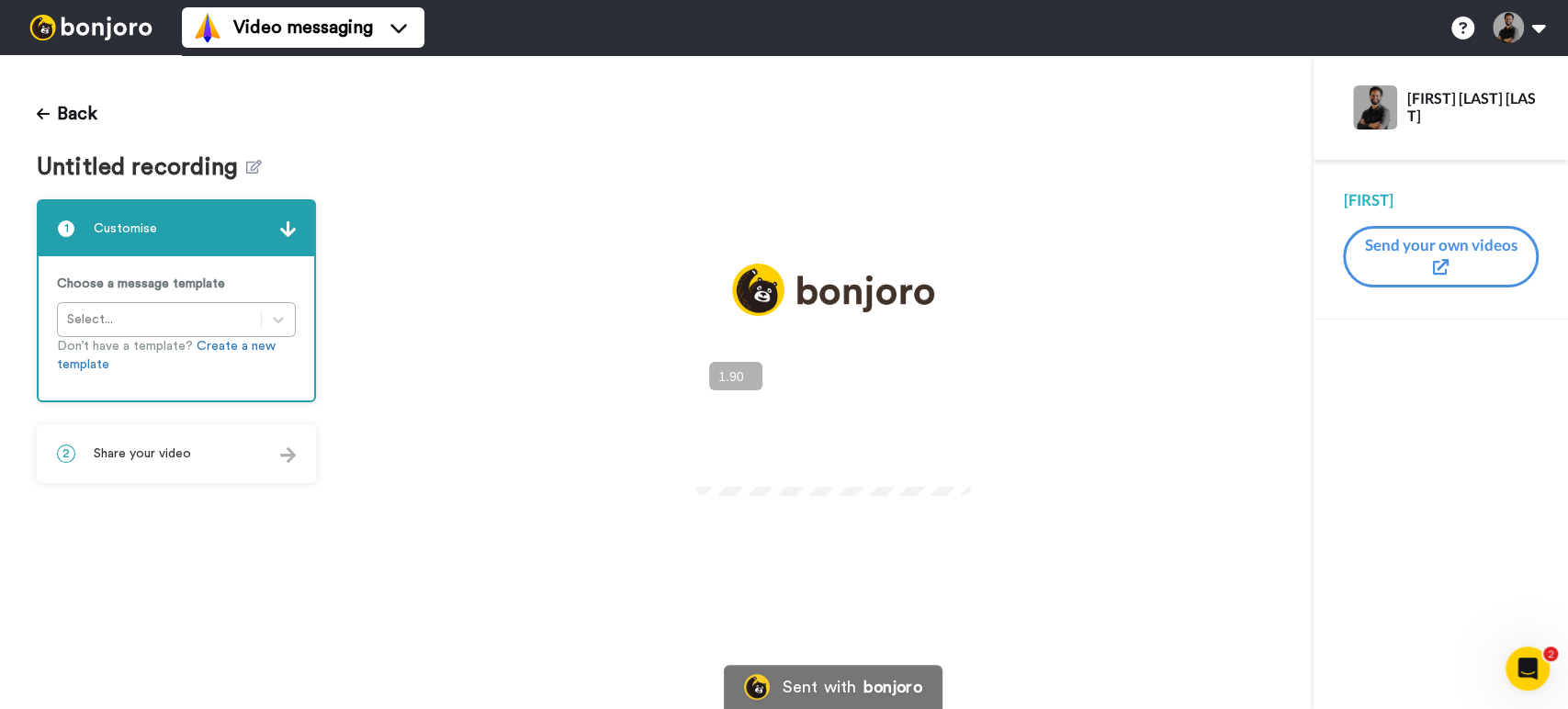 click on "+" at bounding box center (0, 0) 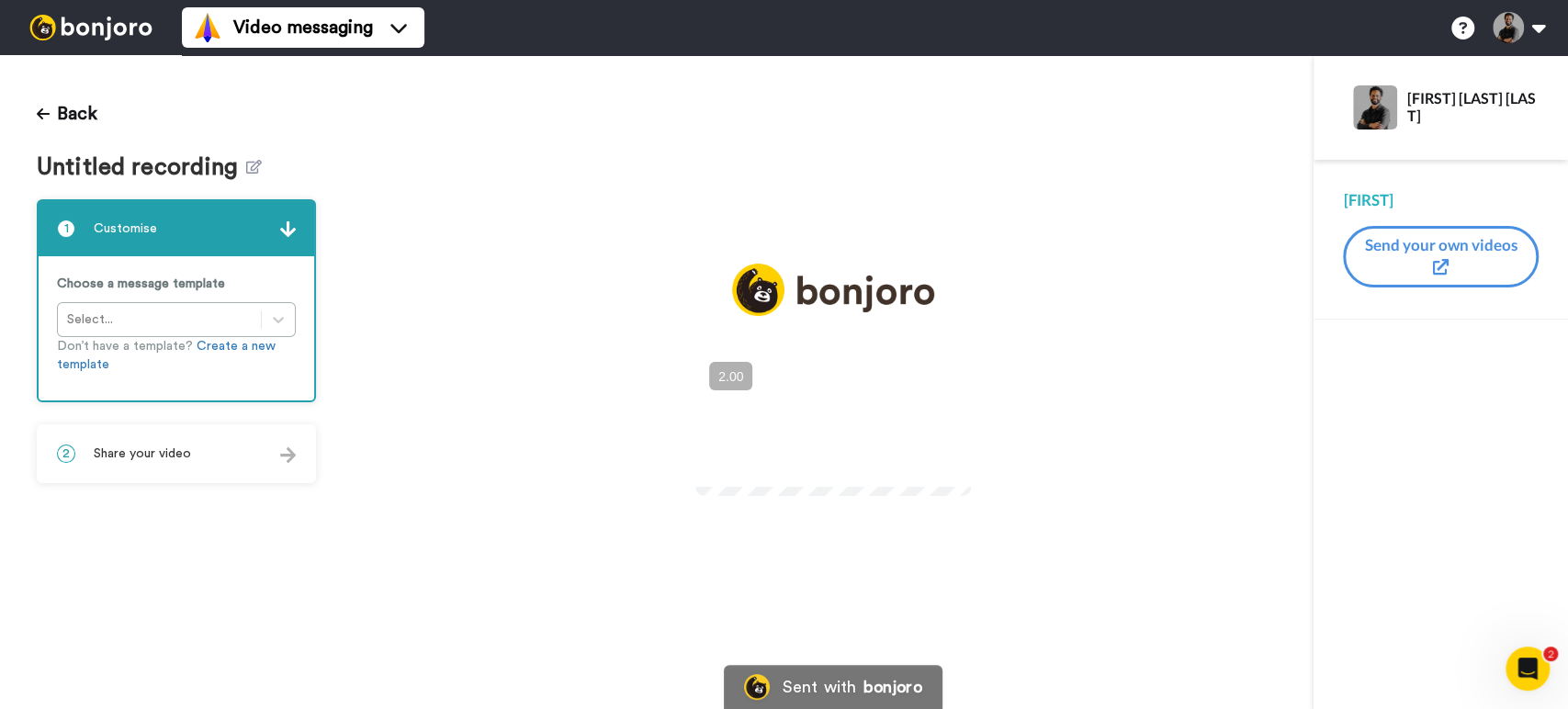 click at bounding box center (833, 422) 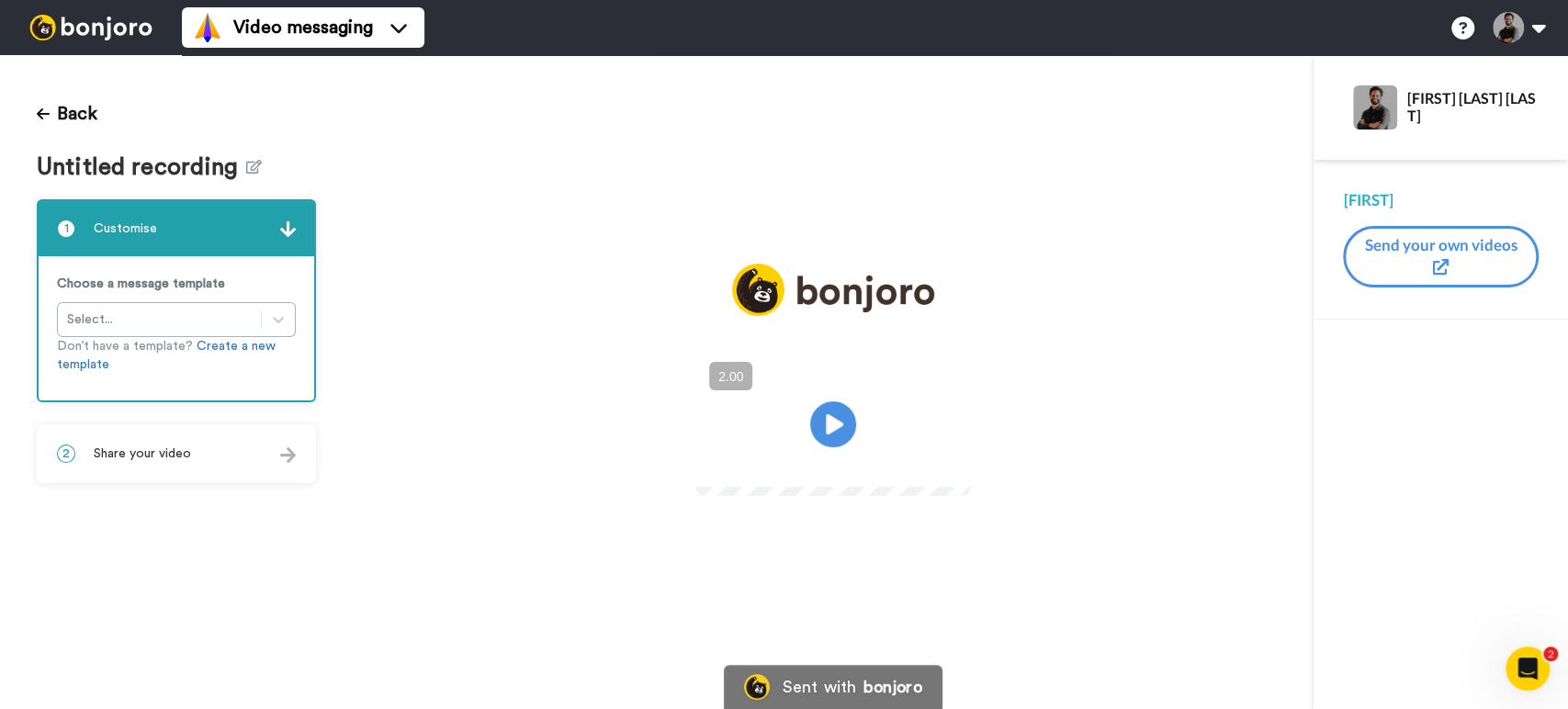 click on "2 Share your video" at bounding box center [176, 454] 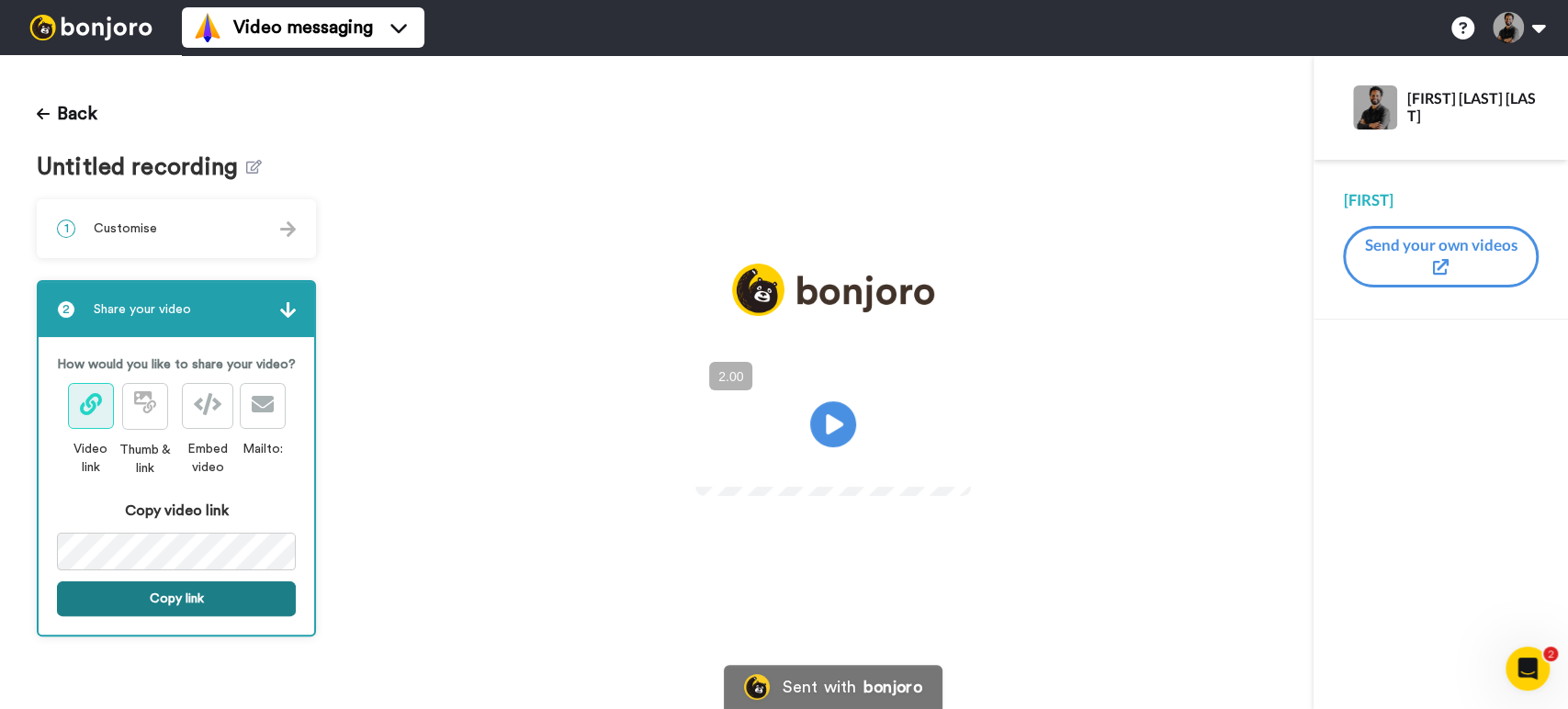 click on "Copy link" at bounding box center (176, 599) 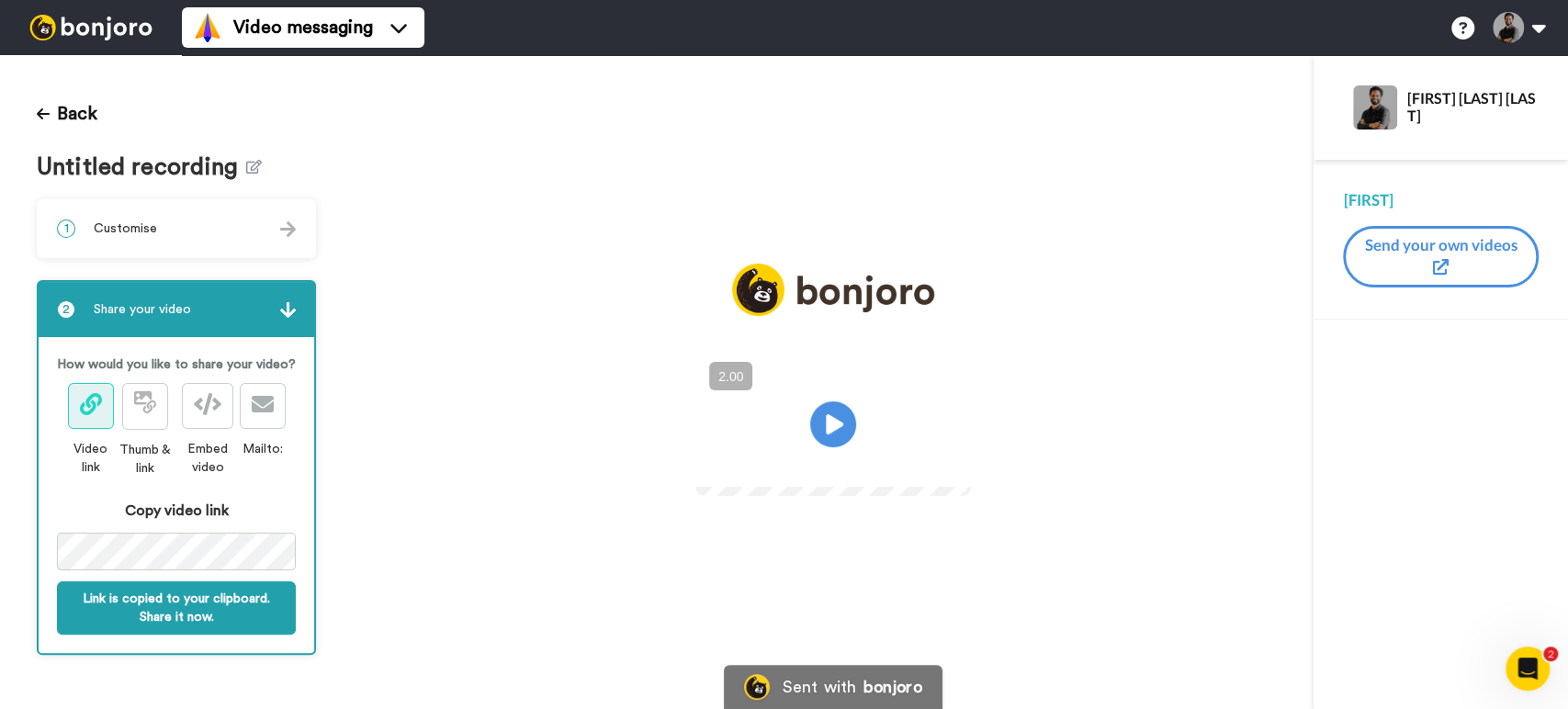 click at bounding box center [176, 557] 